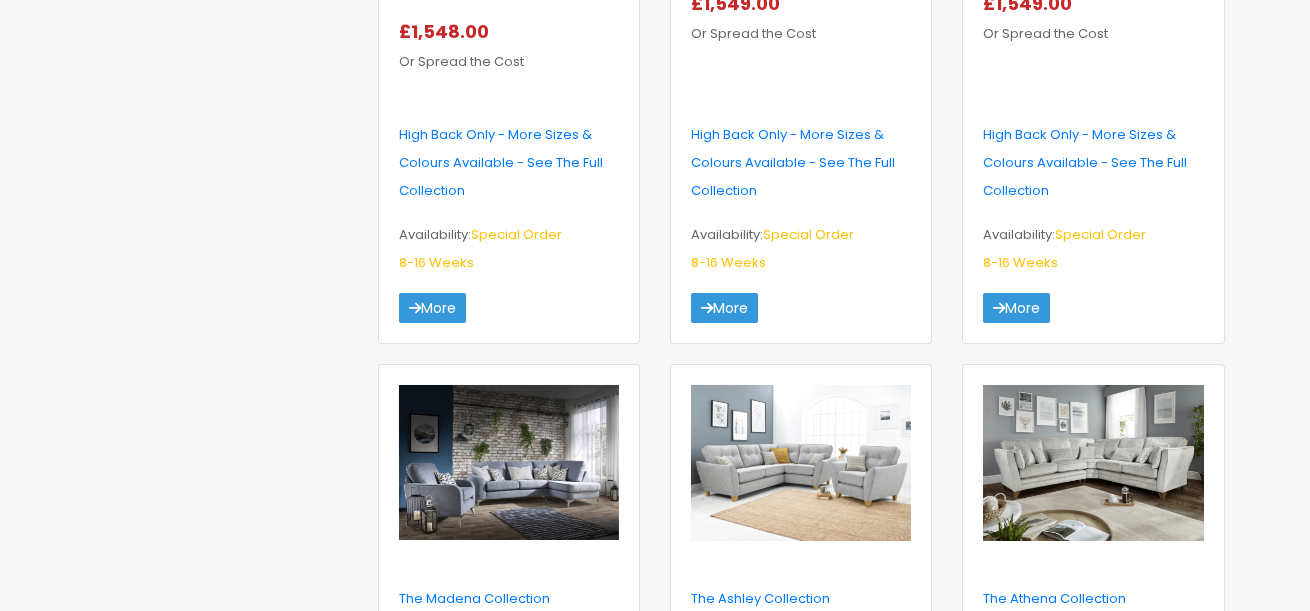 click on "Categories
Special Order Sofas
22" at bounding box center (216, -630) 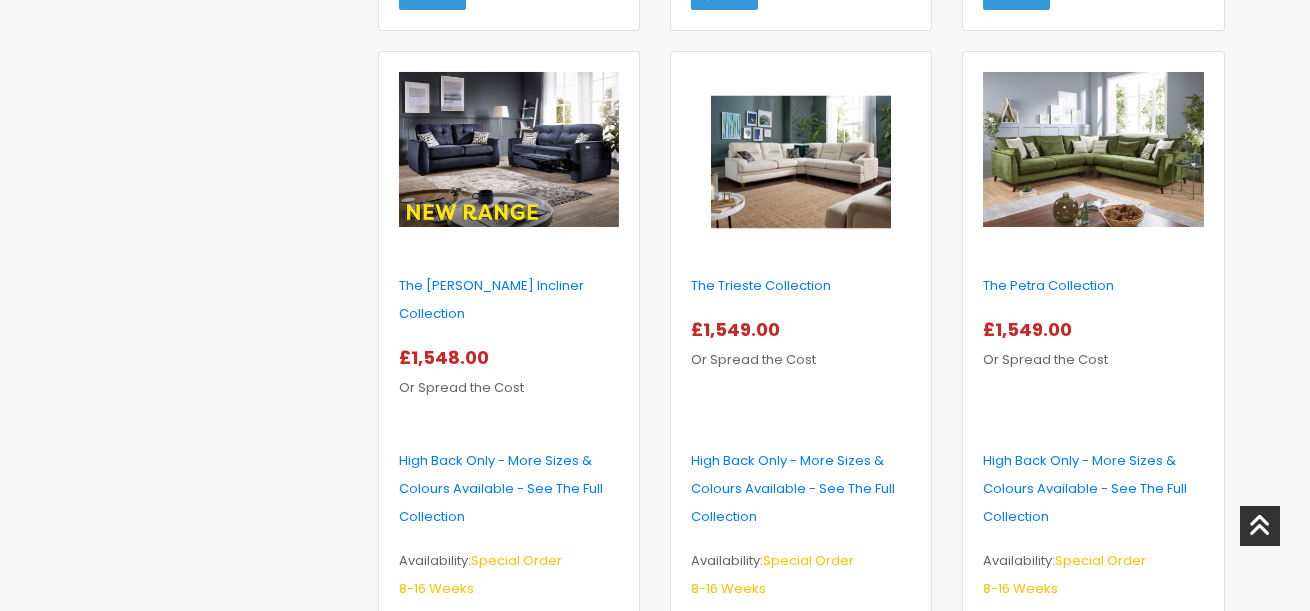 scroll, scrollTop: 2320, scrollLeft: 0, axis: vertical 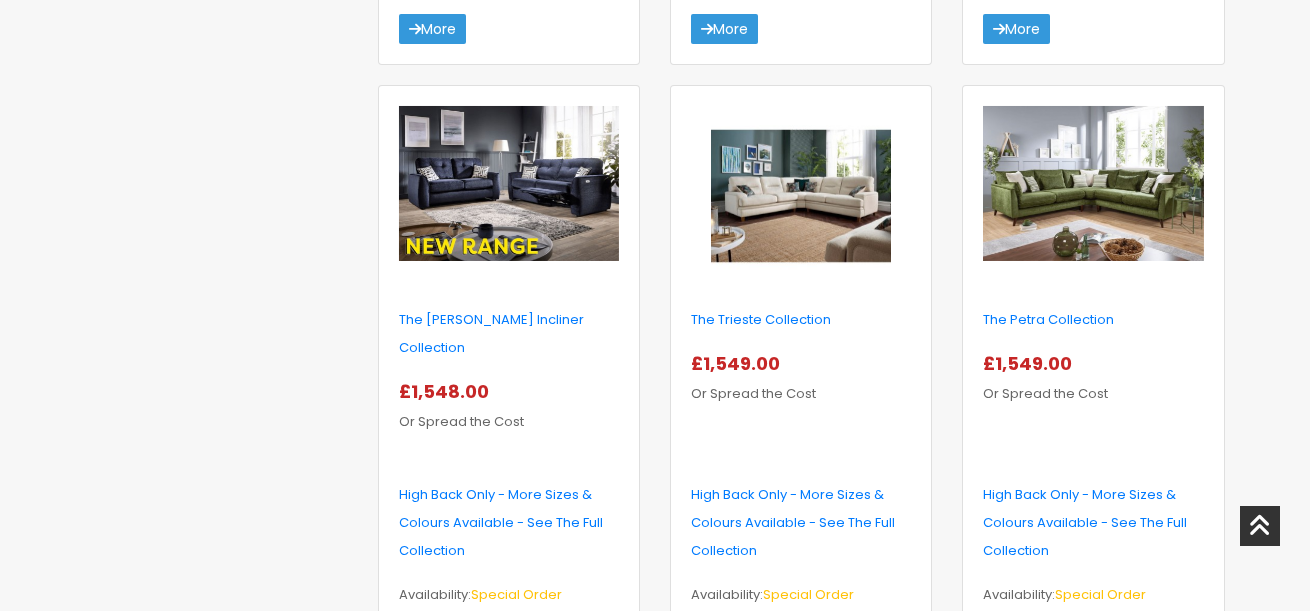 click at bounding box center [1093, 184] 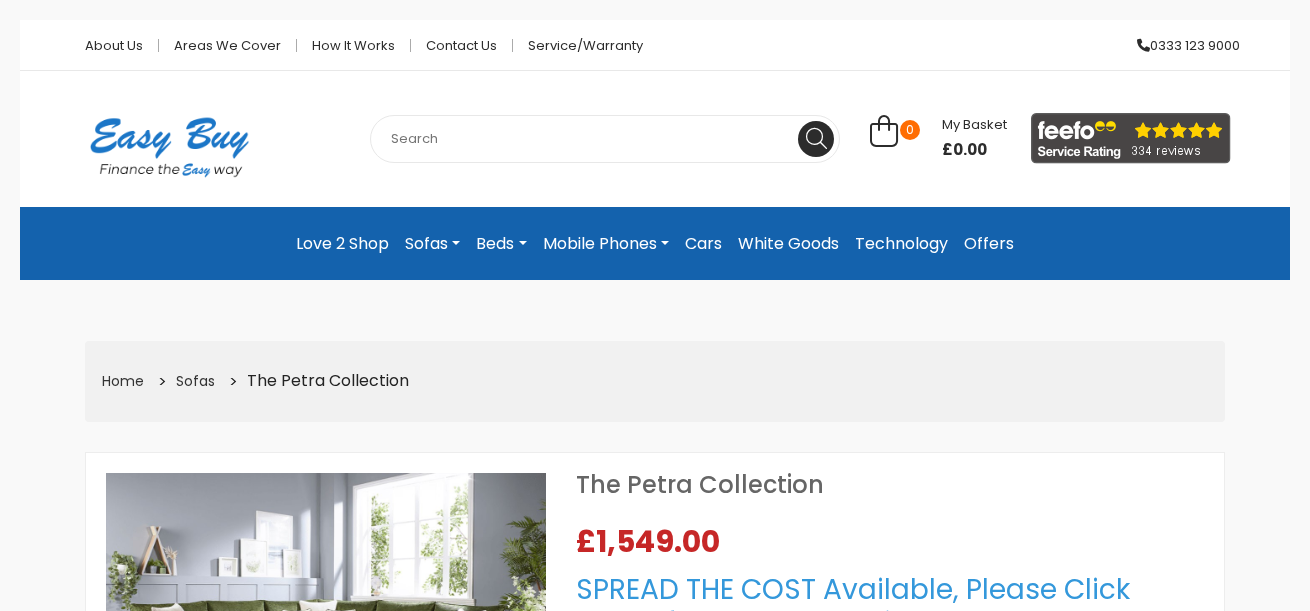 scroll, scrollTop: 0, scrollLeft: 0, axis: both 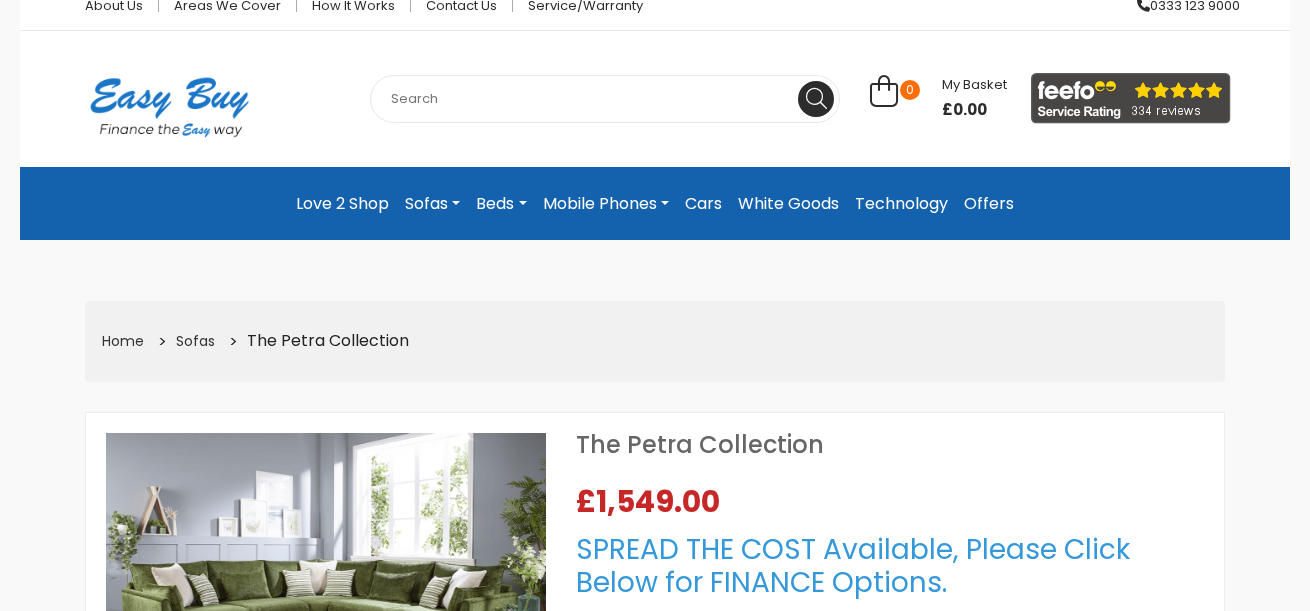 select on "Weekly" 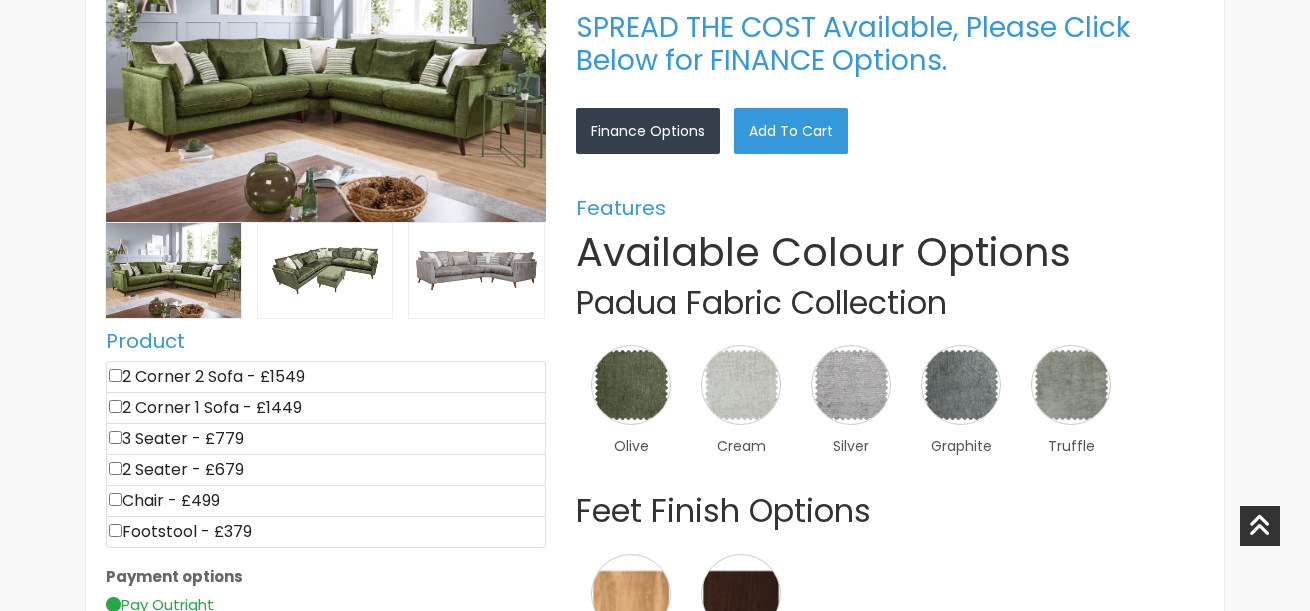 scroll, scrollTop: 560, scrollLeft: 0, axis: vertical 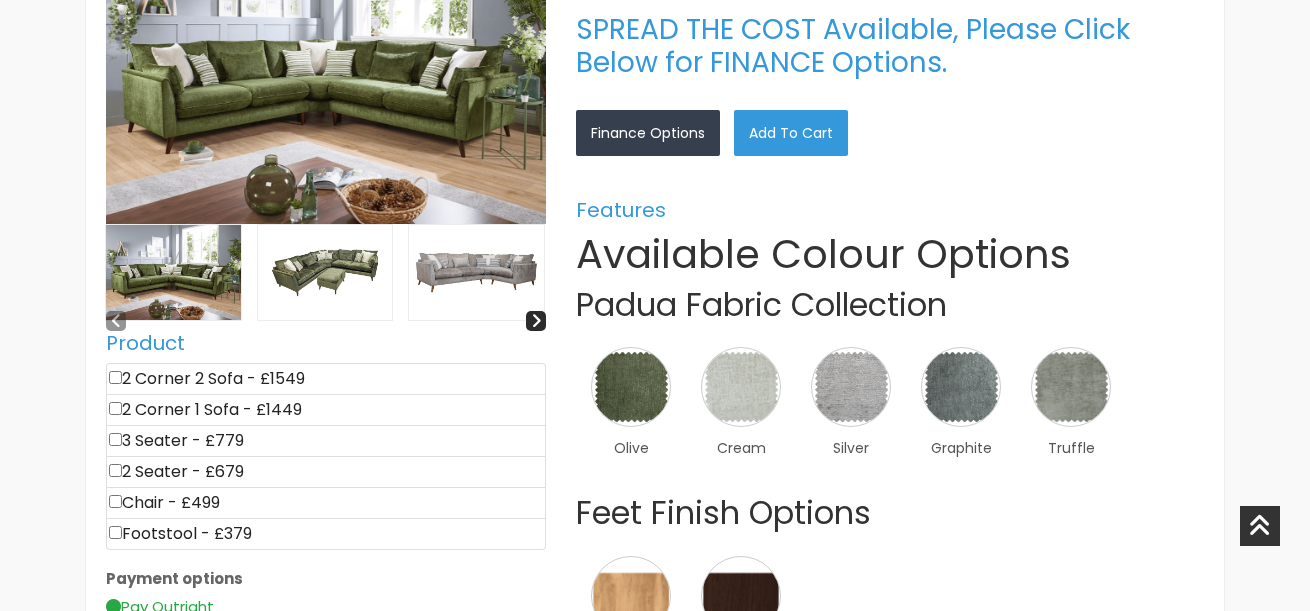 click at bounding box center (325, 272) 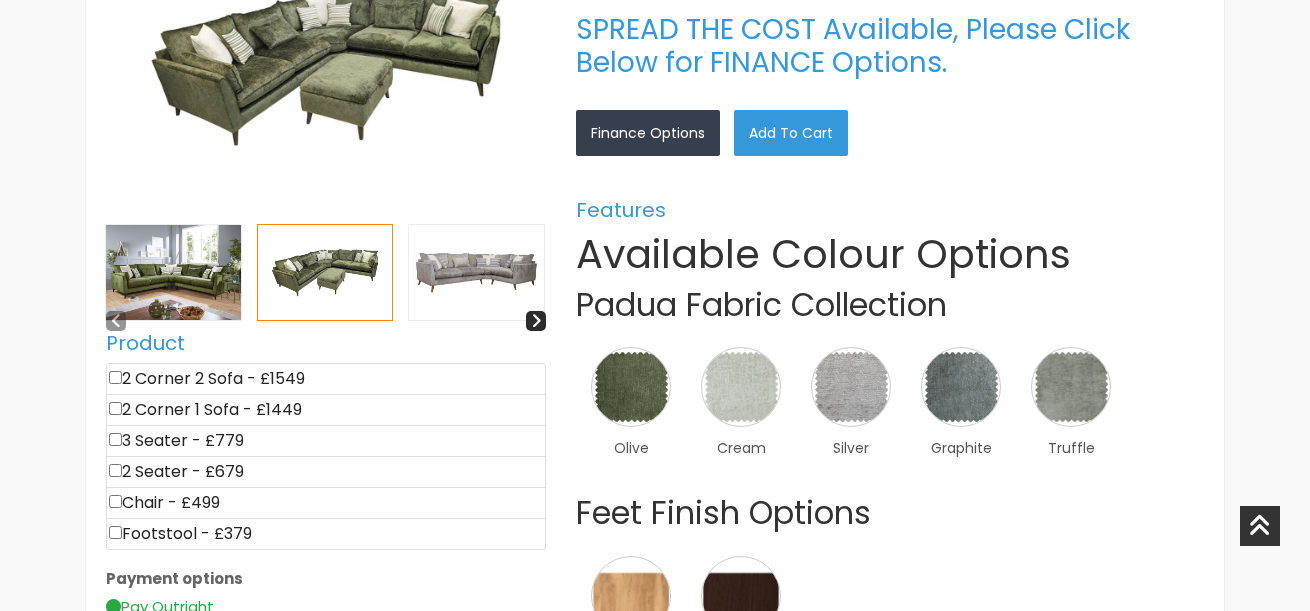 click at bounding box center [476, 272] 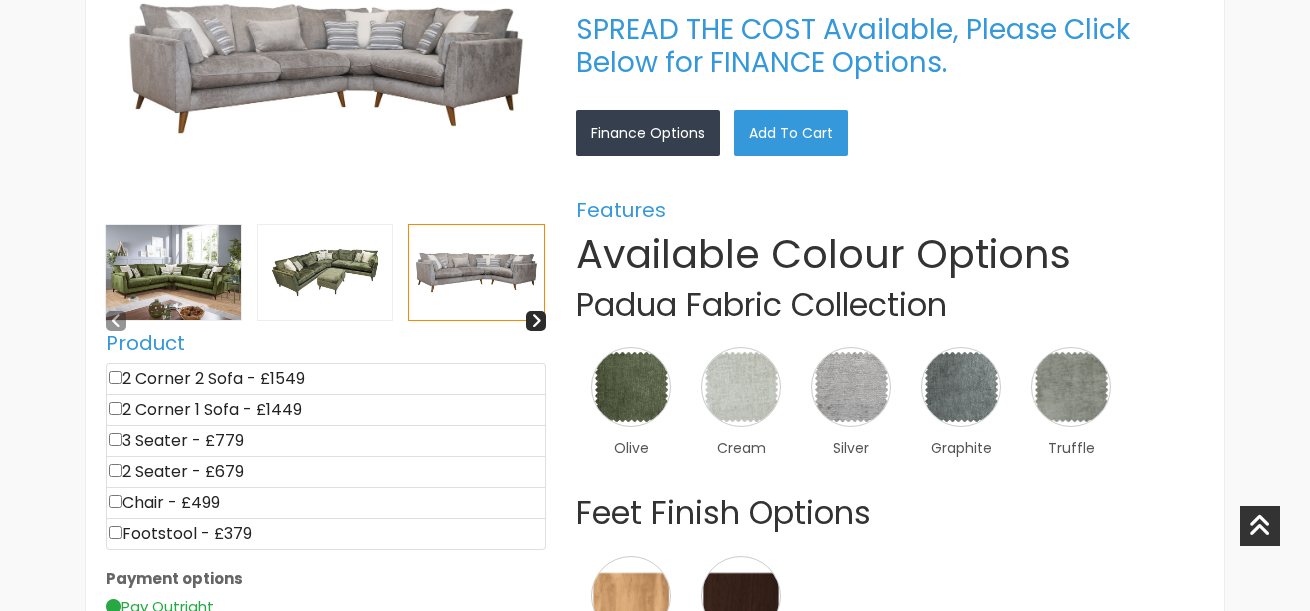 click at bounding box center [325, 272] 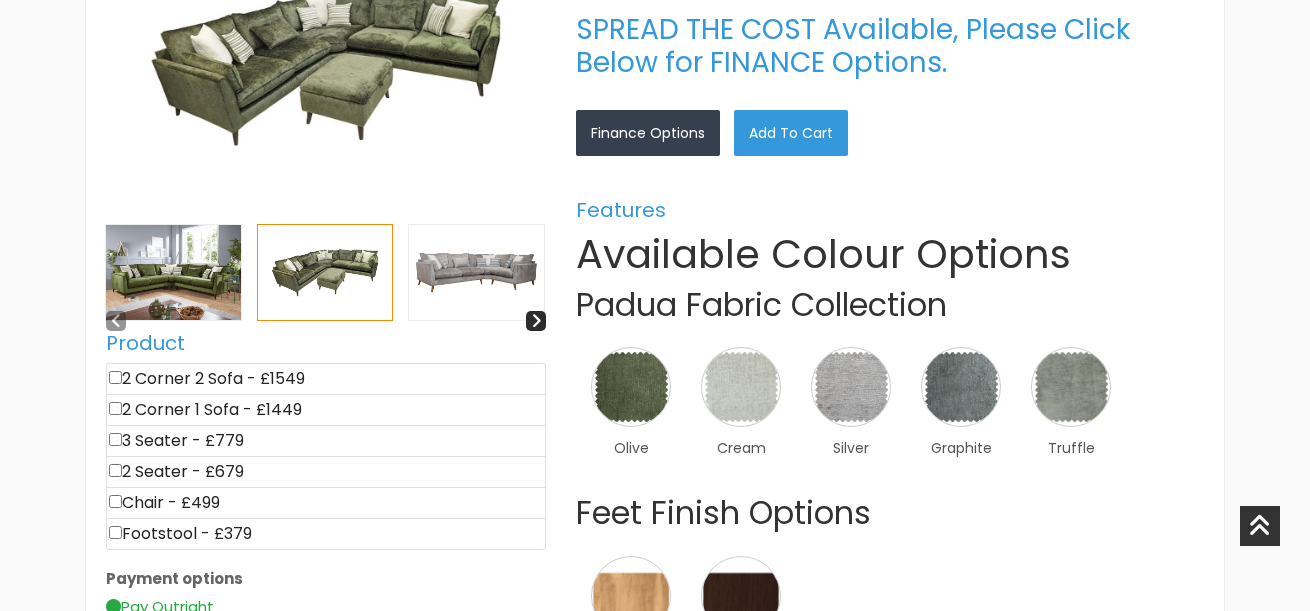 click at bounding box center (173, 272) 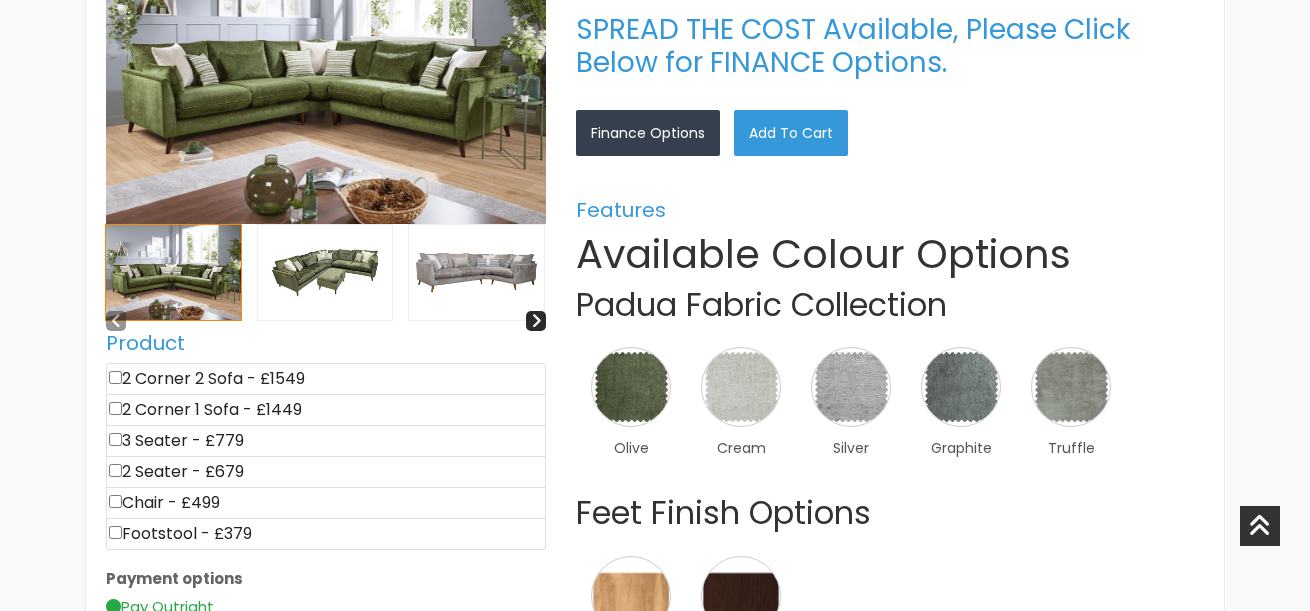 click at bounding box center (325, 272) 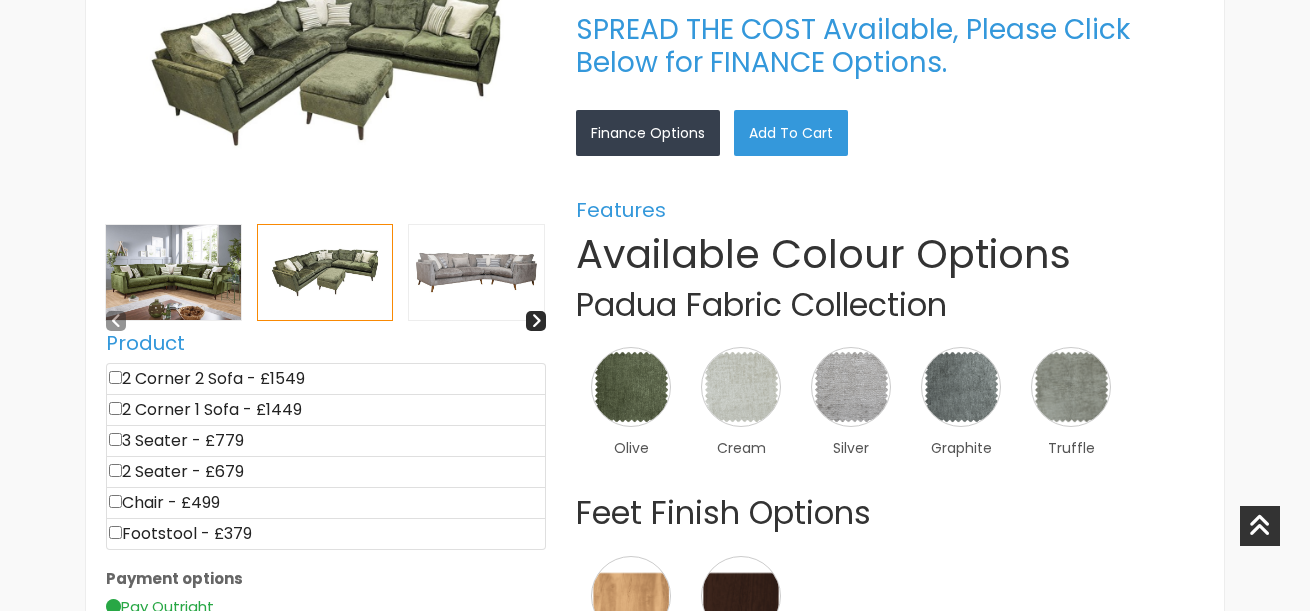 click at bounding box center [173, 272] 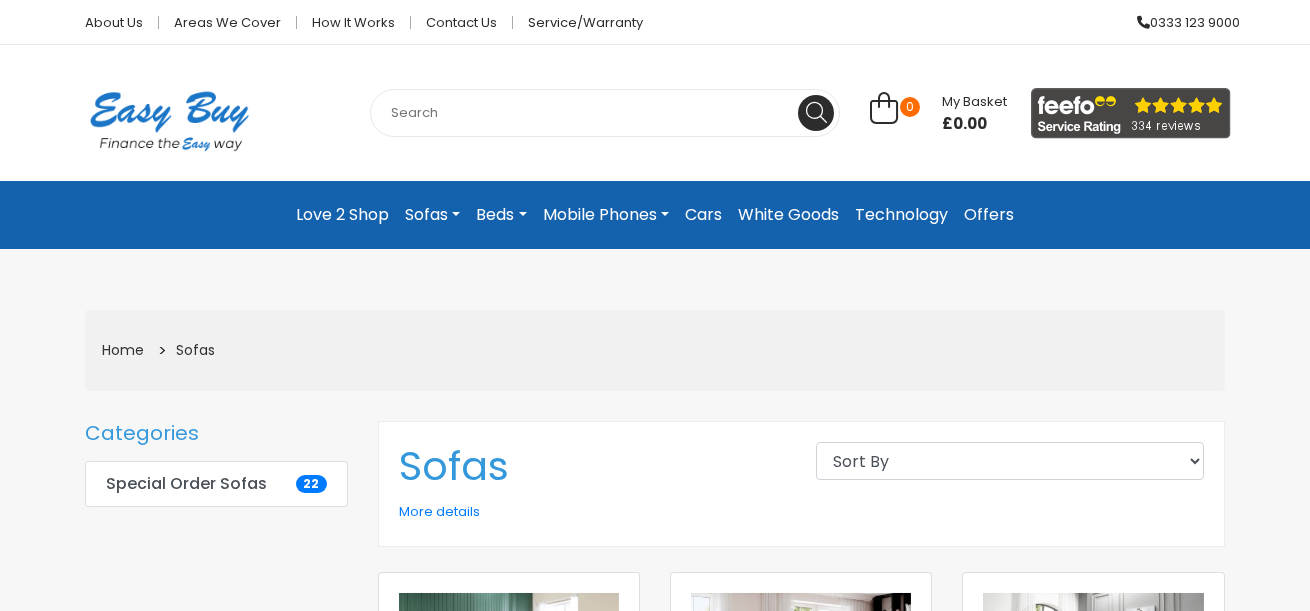 scroll, scrollTop: 2320, scrollLeft: 0, axis: vertical 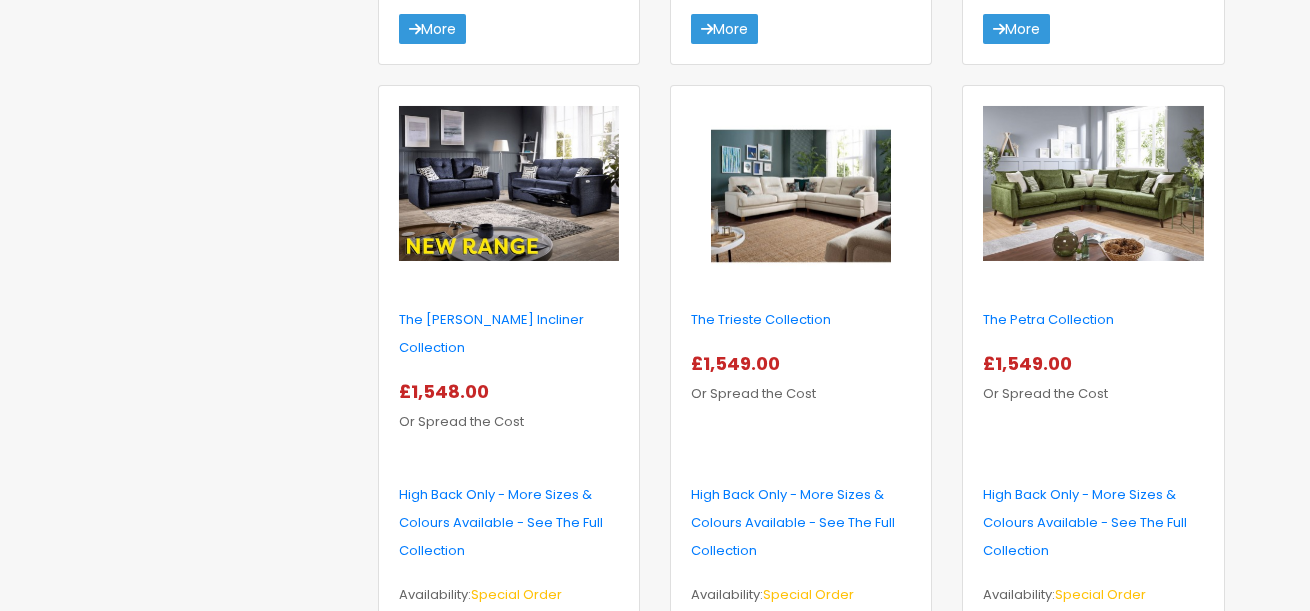 click on "About Us Areas we cover How it works Contact Us Service/Warranty
0333 123 9000
0333 123 9000 0 My Basket 0" at bounding box center (655, -45) 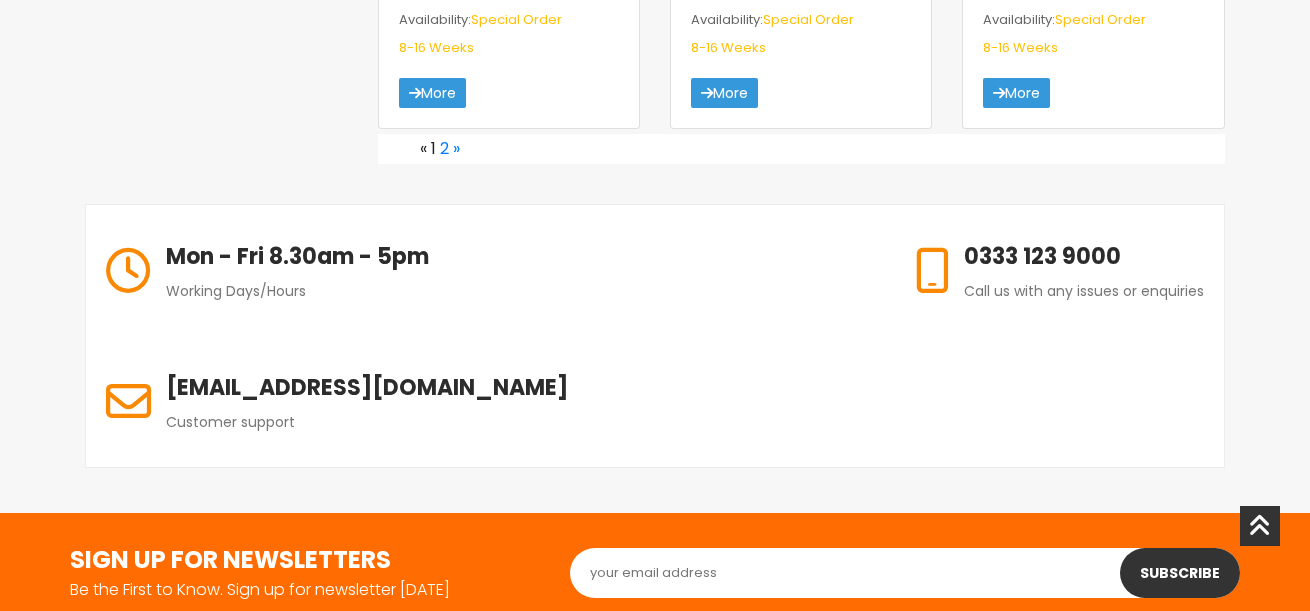 scroll, scrollTop: 3513, scrollLeft: 0, axis: vertical 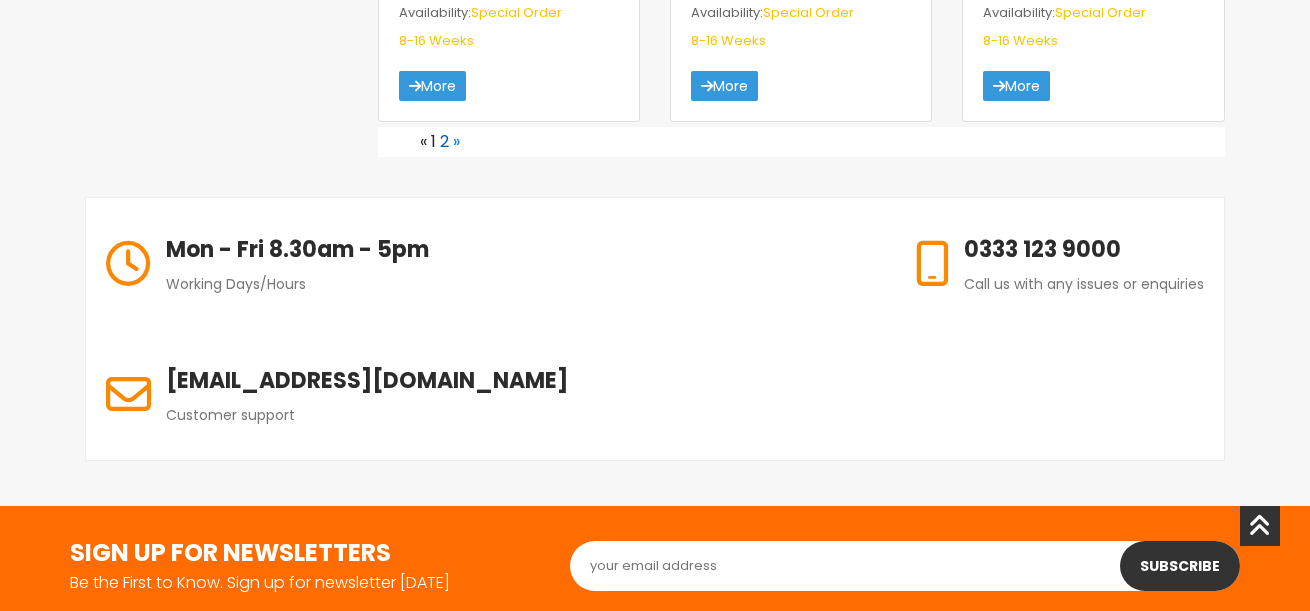 click on "2" at bounding box center (444, 141) 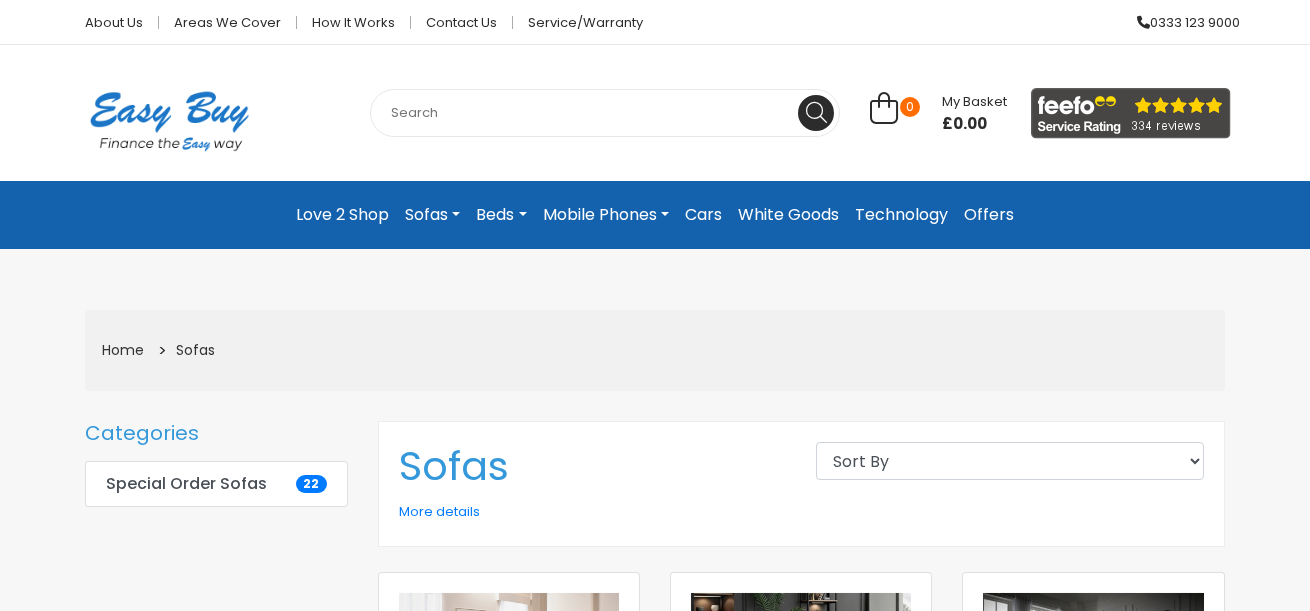 scroll, scrollTop: 0, scrollLeft: 0, axis: both 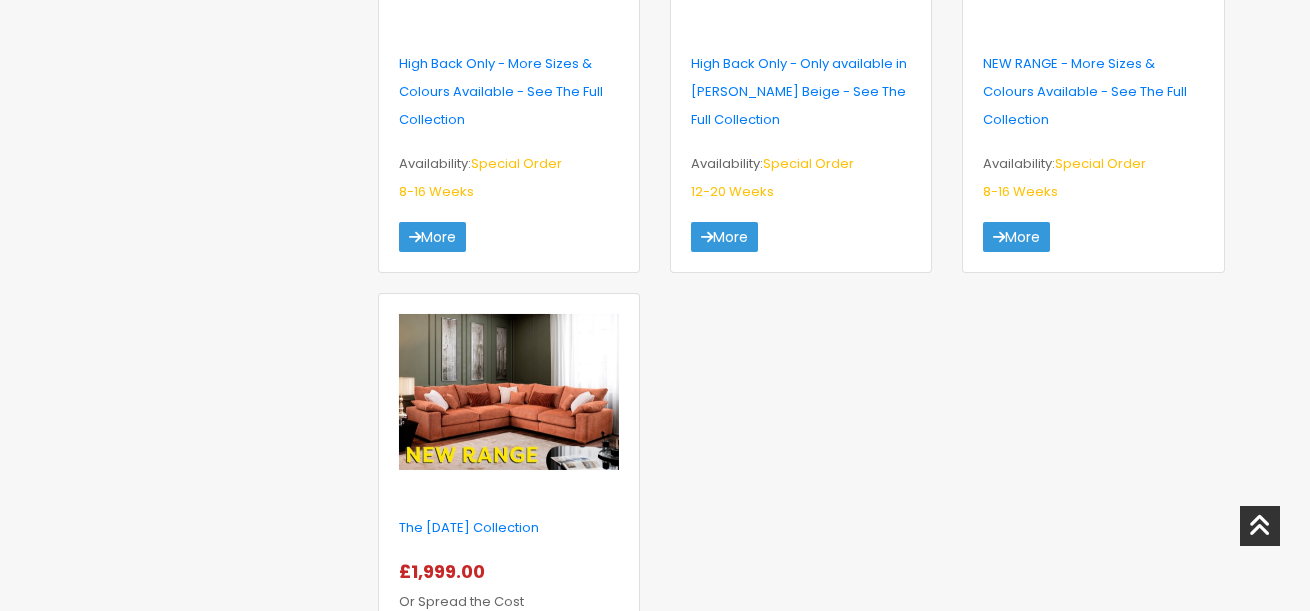 click at bounding box center [509, 392] 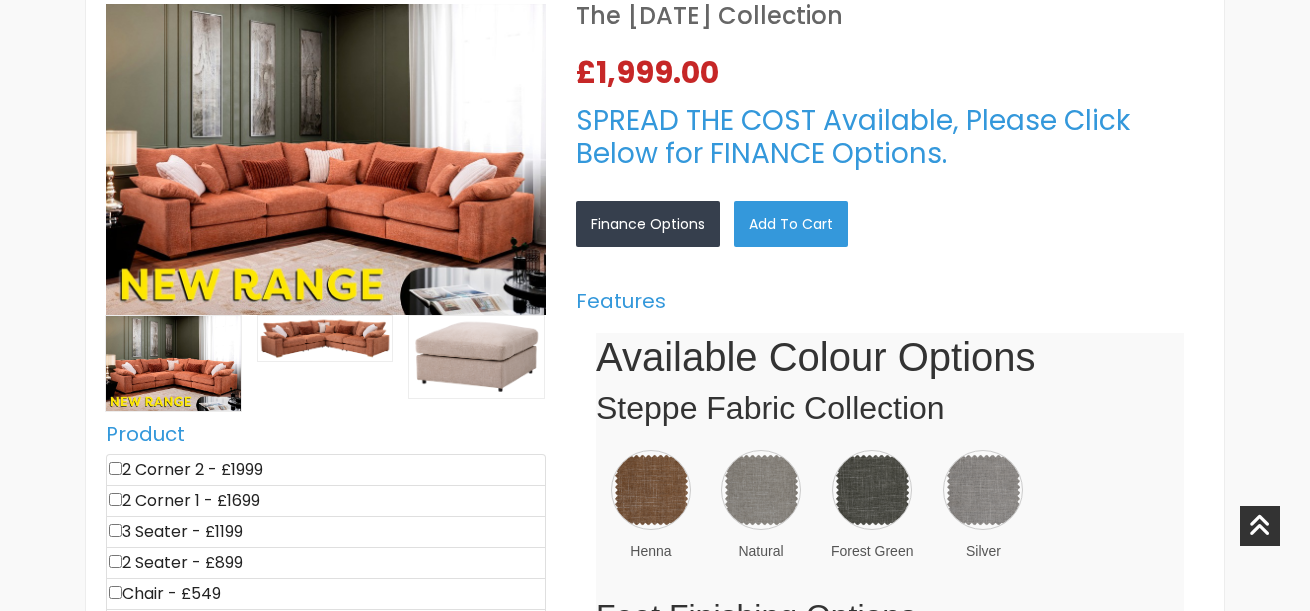 scroll, scrollTop: 520, scrollLeft: 0, axis: vertical 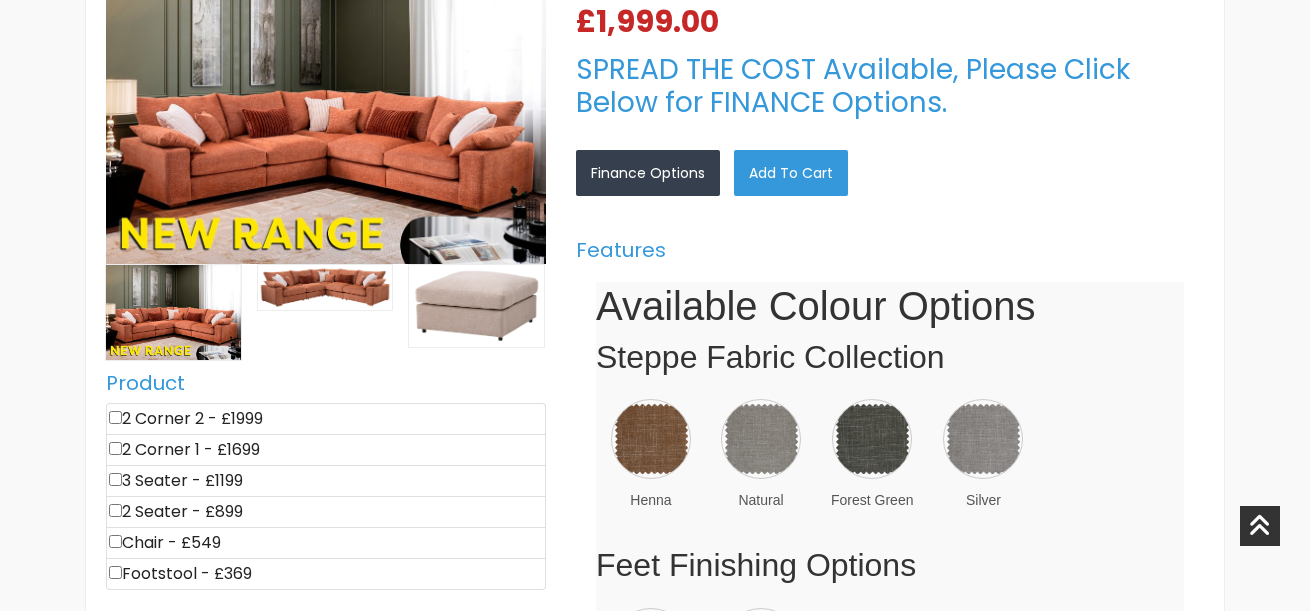 click on "Email
Password
Login
Use magic link instead
About Us Areas we cover How it works Contact Us Service/Warranty
0333 123 9000
0 My Basket" at bounding box center (655, 943) 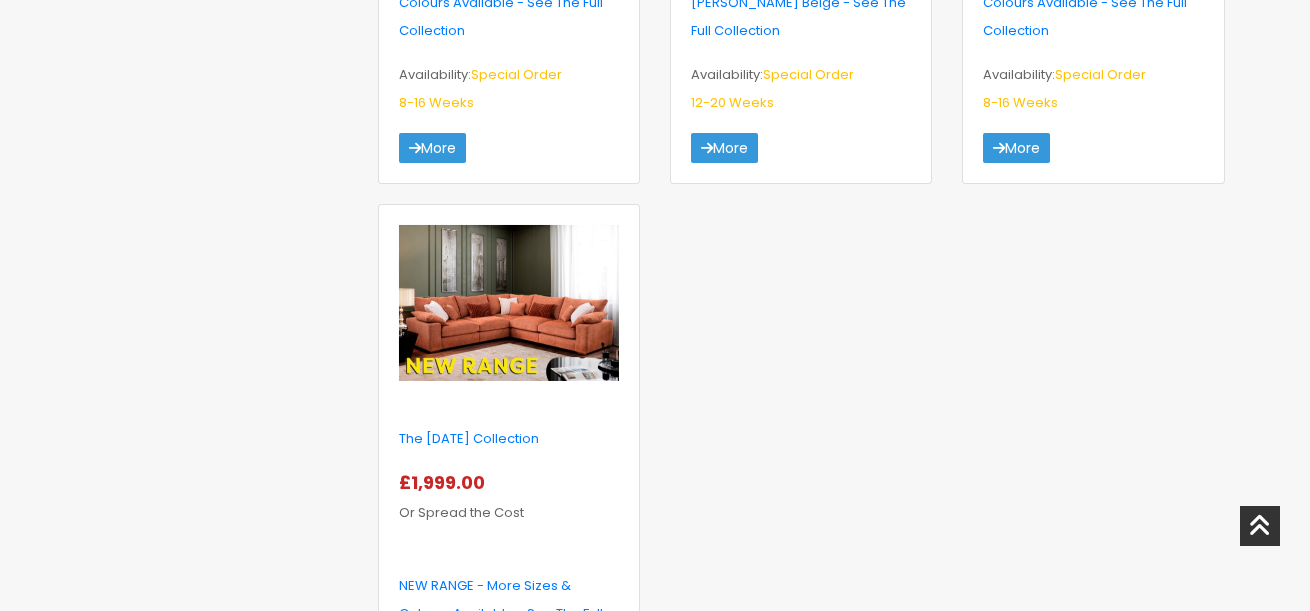 scroll, scrollTop: 1541, scrollLeft: 0, axis: vertical 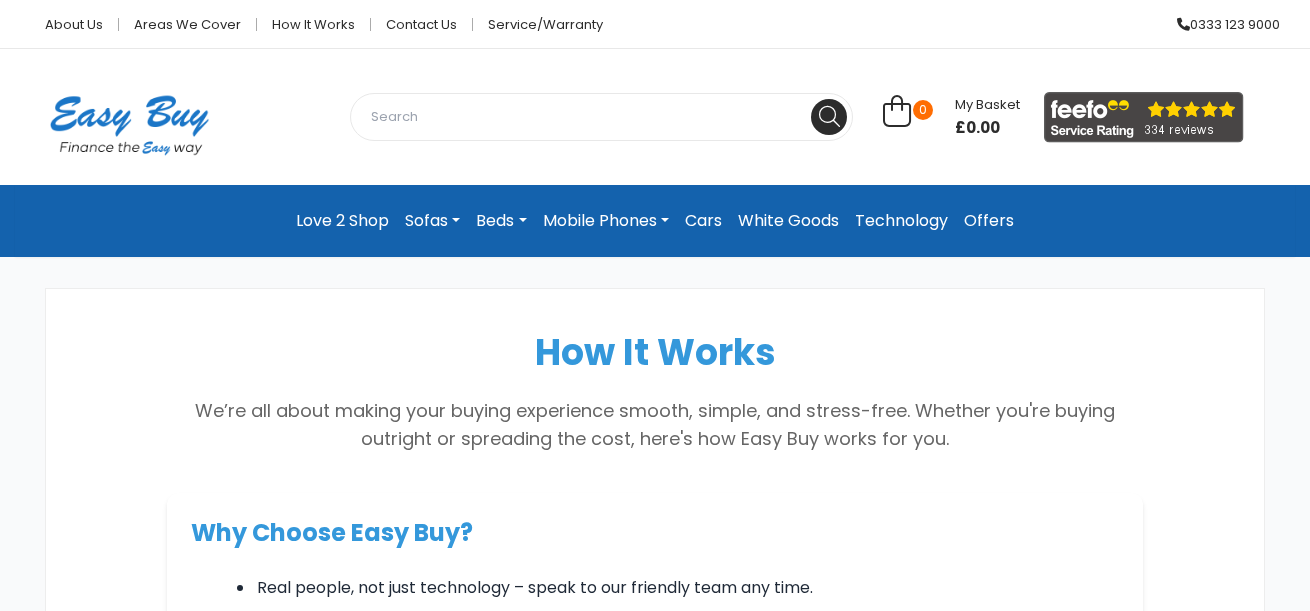 click on "Sofas" at bounding box center [432, 221] 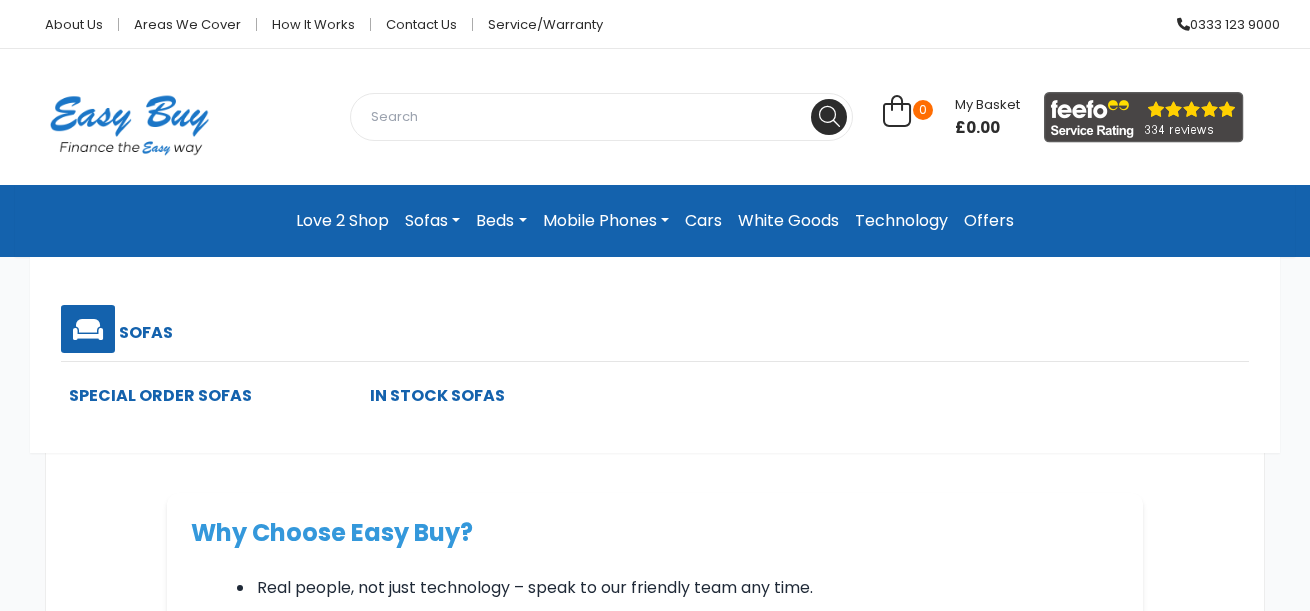 click at bounding box center (88, 329) 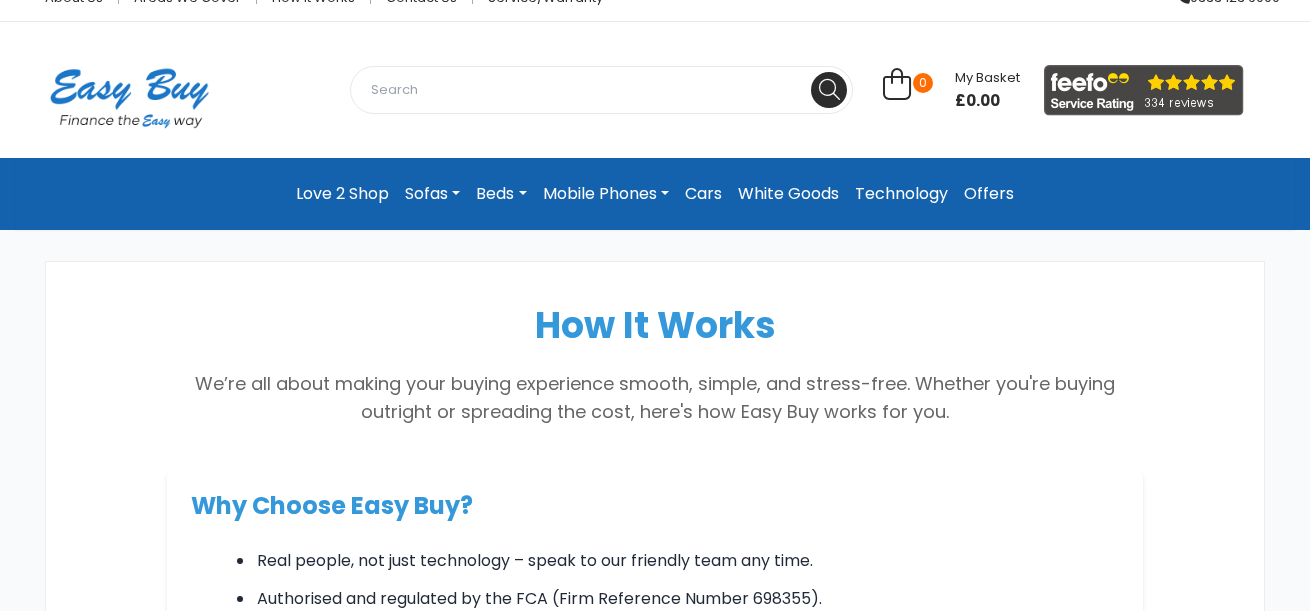 scroll, scrollTop: 40, scrollLeft: 0, axis: vertical 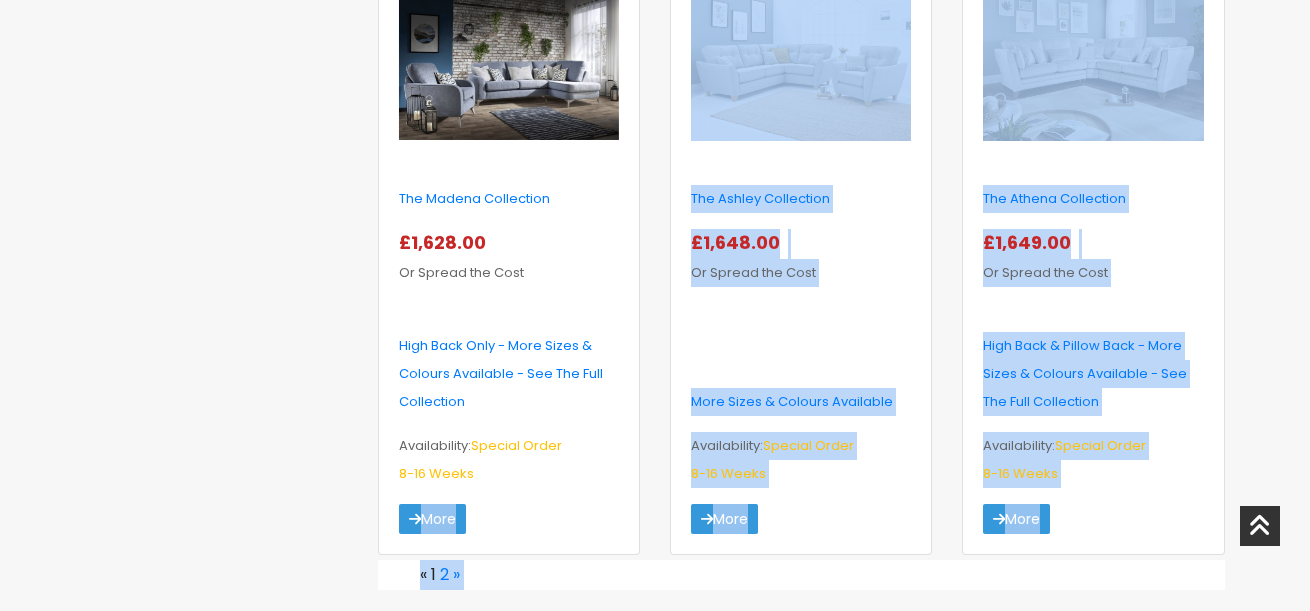 drag, startPoint x: 376, startPoint y: 519, endPoint x: 319, endPoint y: 289, distance: 236.95781 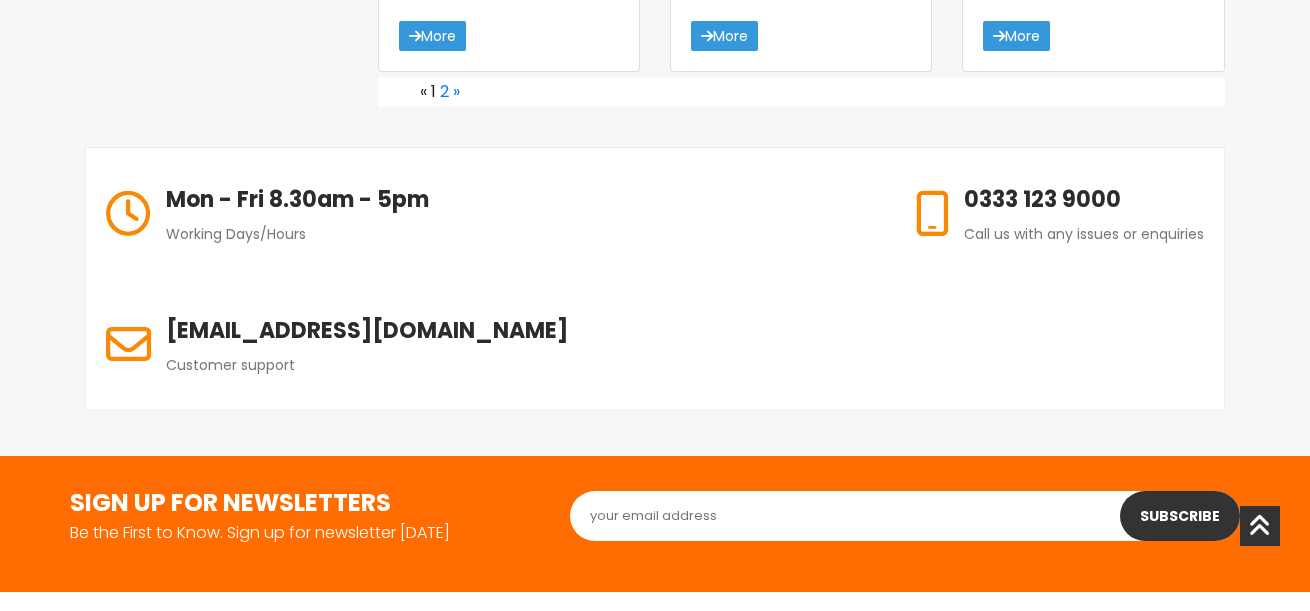 scroll, scrollTop: 3560, scrollLeft: 0, axis: vertical 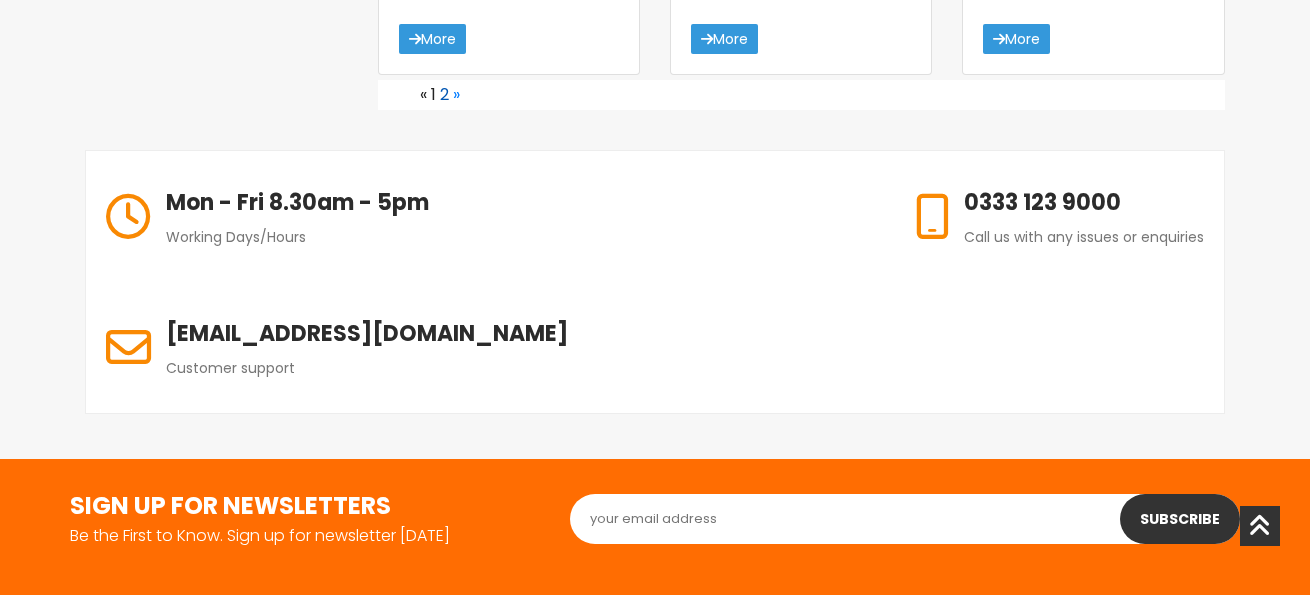 click on "2" at bounding box center (444, 94) 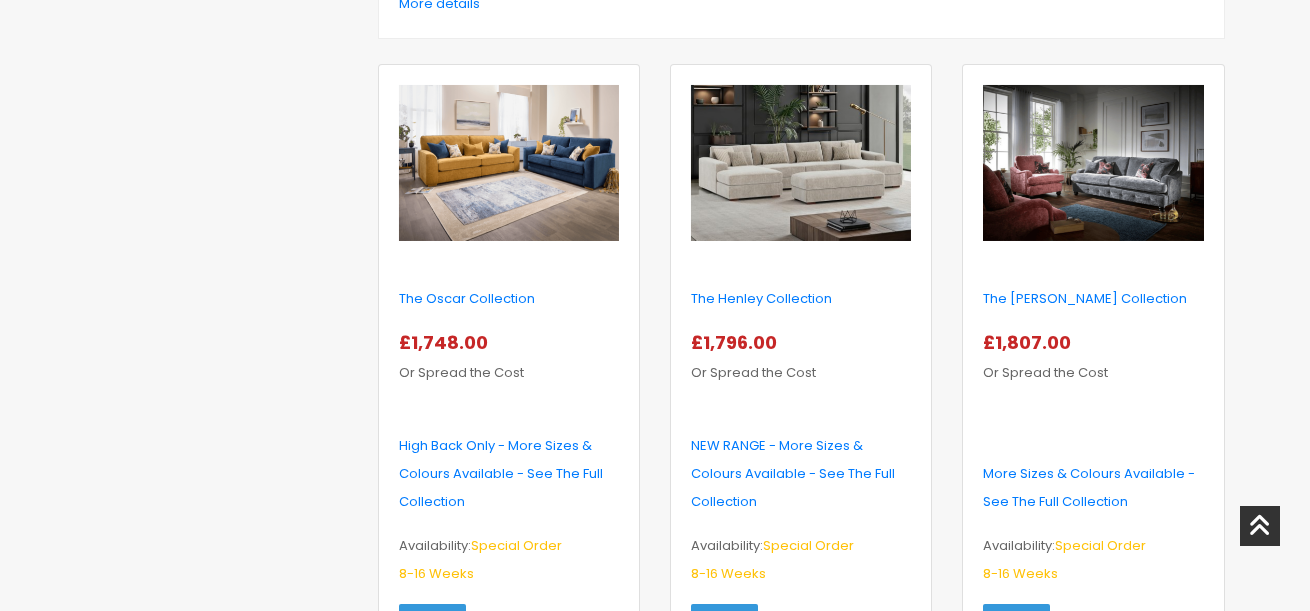 scroll, scrollTop: 560, scrollLeft: 0, axis: vertical 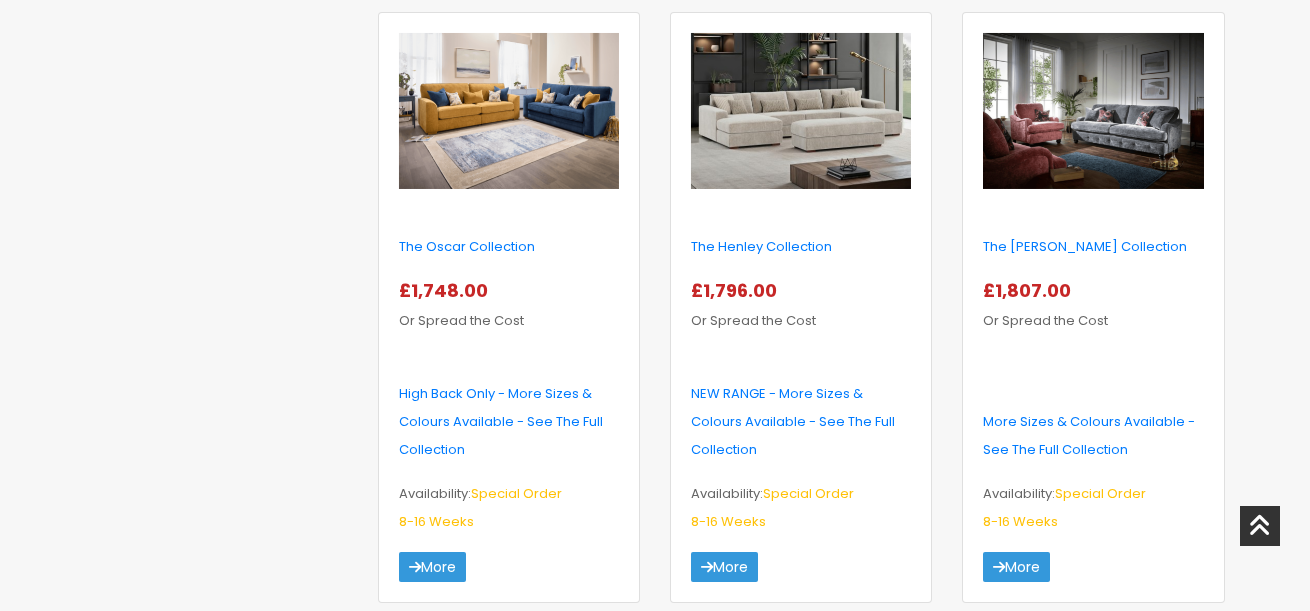 click at bounding box center [801, 111] 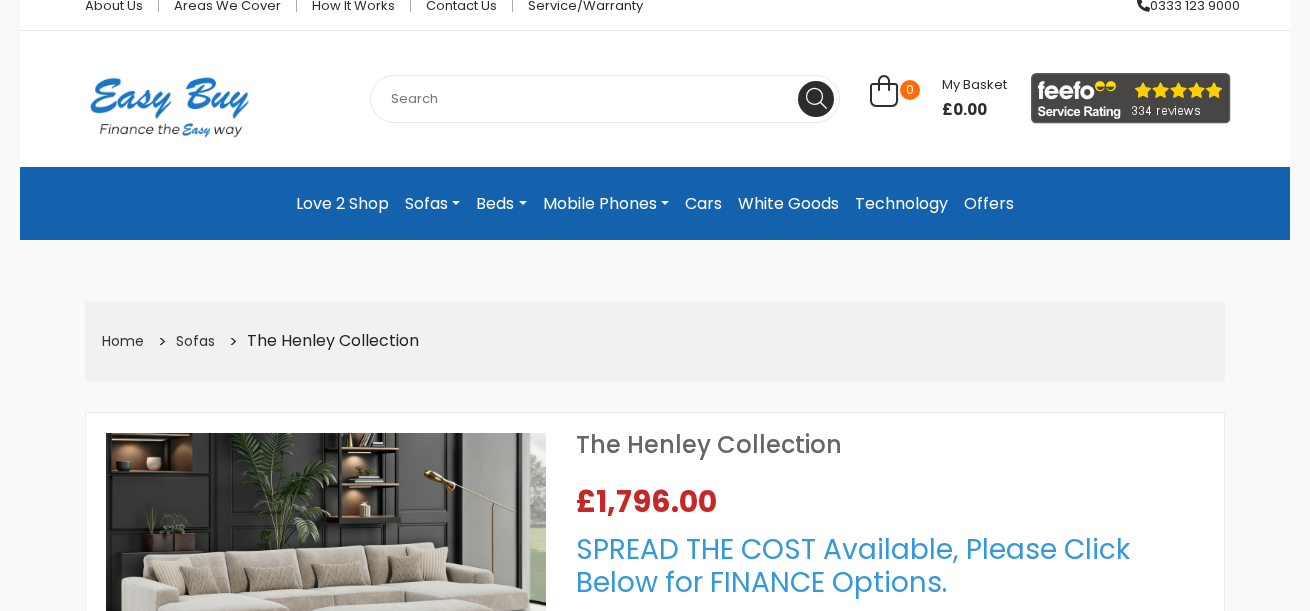 select on "104" 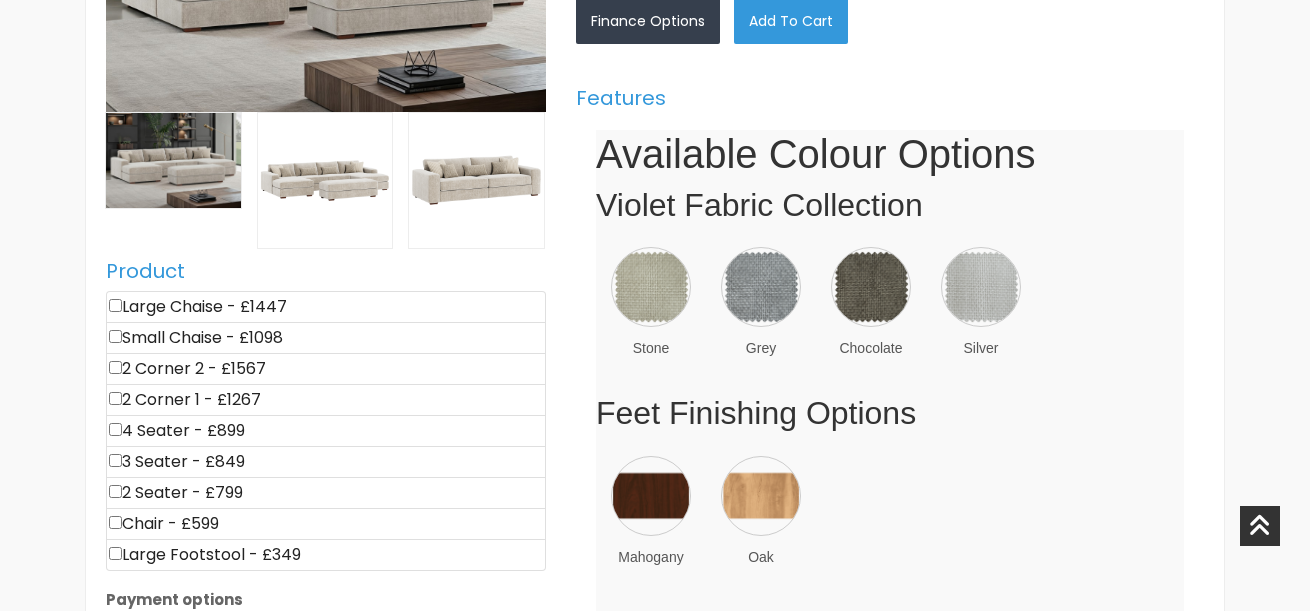 scroll, scrollTop: 680, scrollLeft: 0, axis: vertical 